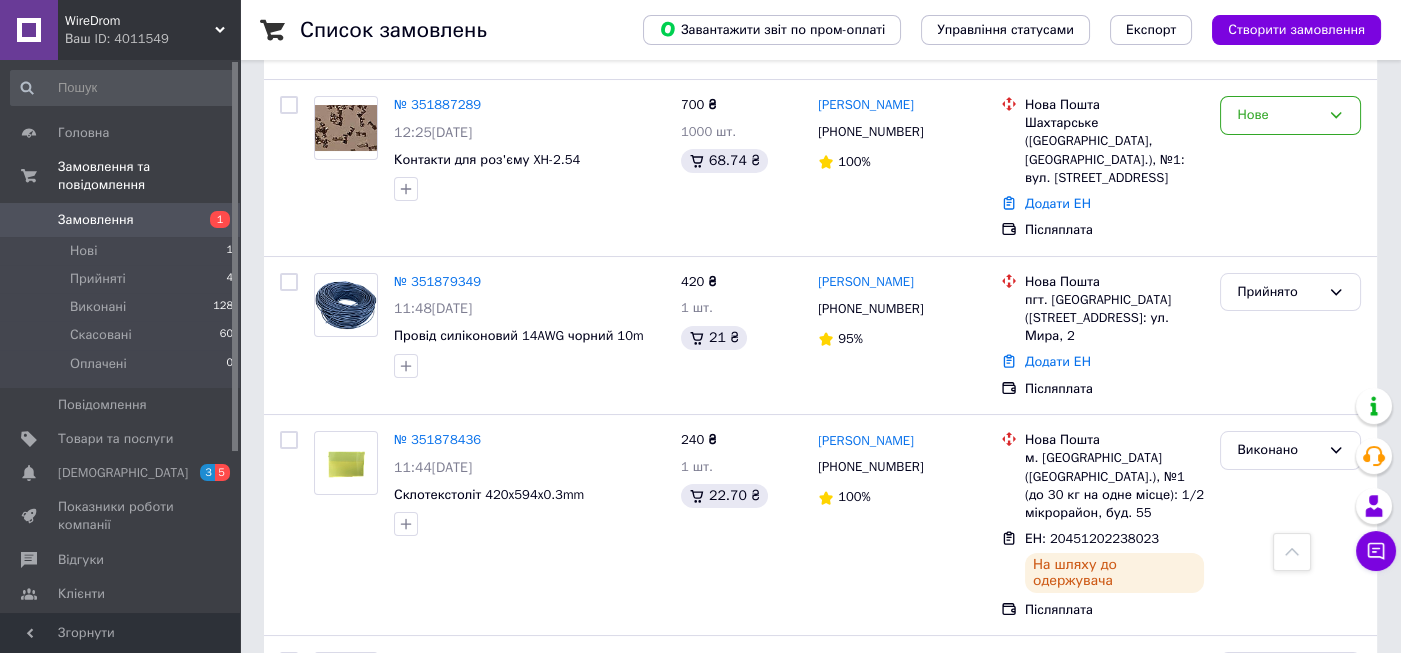 scroll, scrollTop: 0, scrollLeft: 0, axis: both 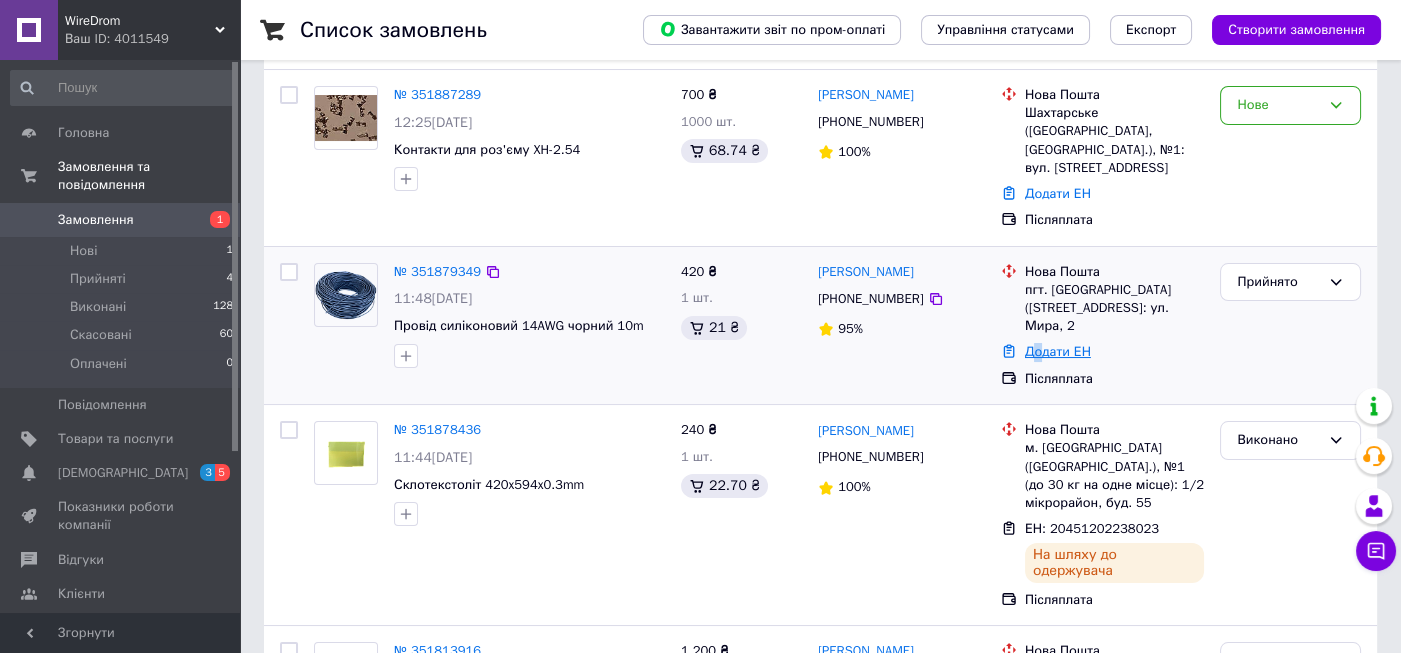 click on "Додати ЕН" at bounding box center (1058, 351) 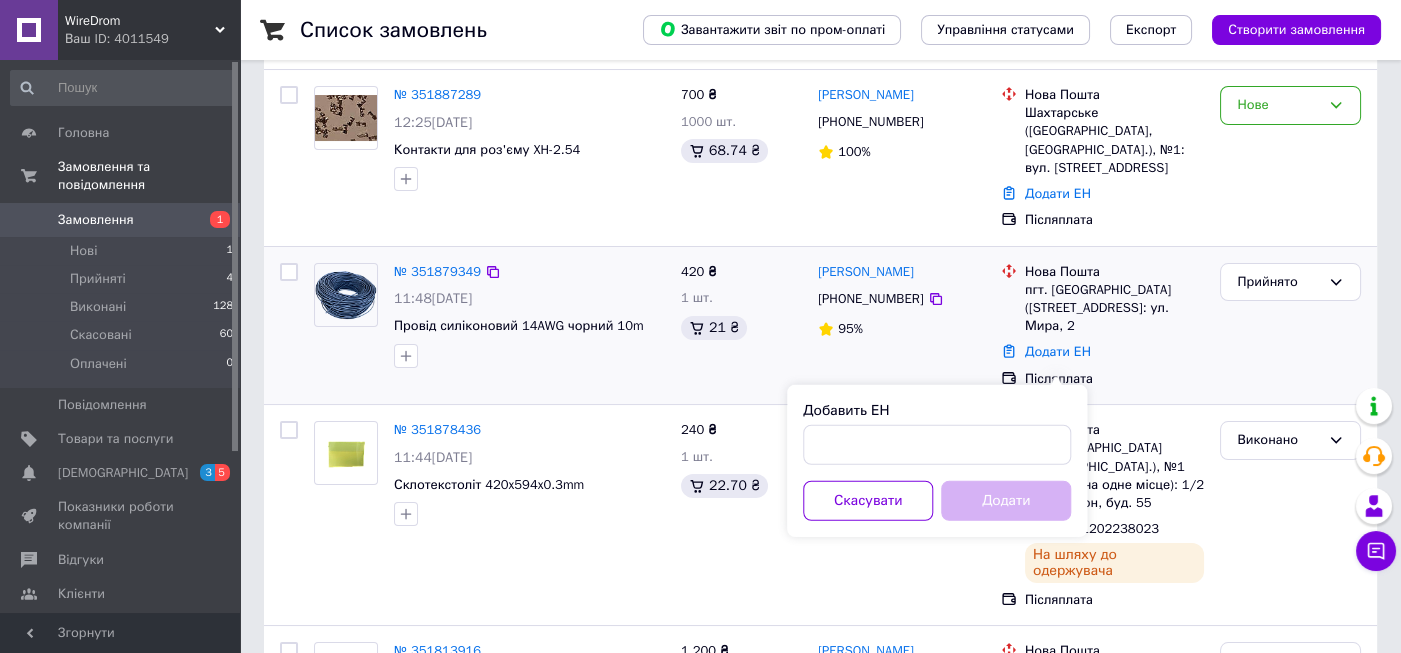 click on "95%" at bounding box center (901, 329) 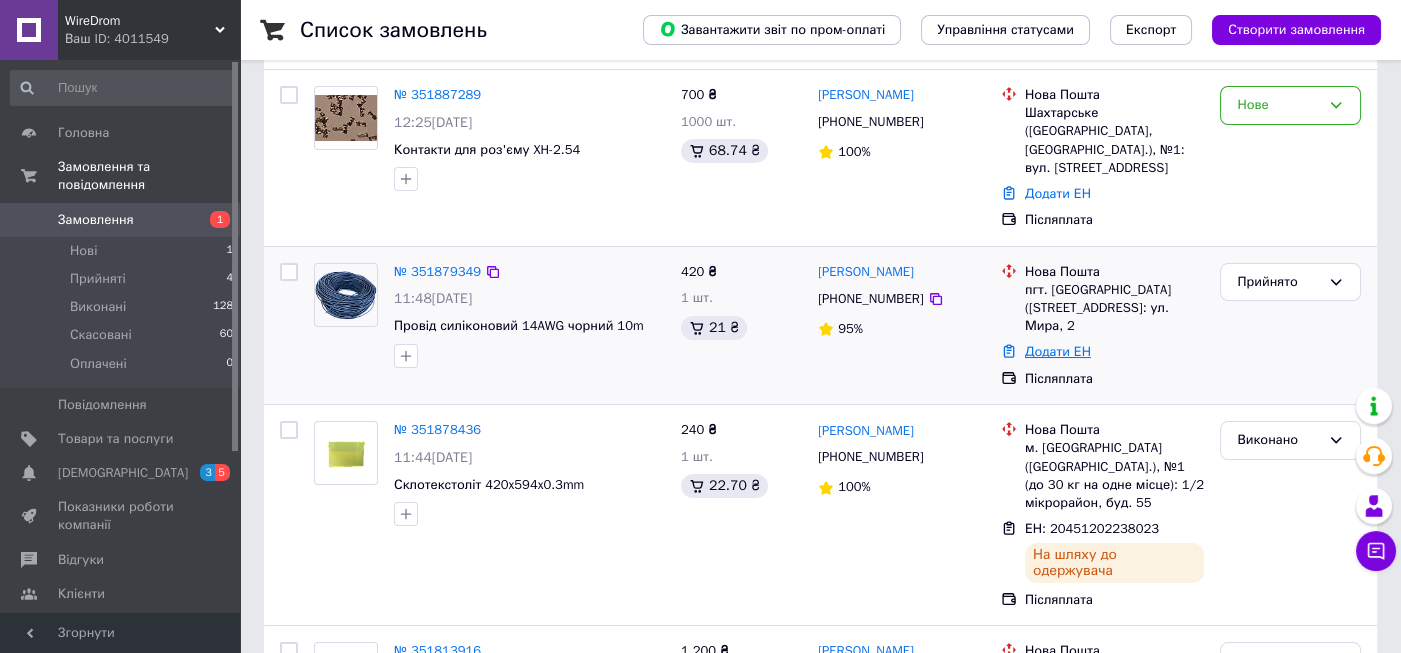 click on "Додати ЕН" at bounding box center (1058, 351) 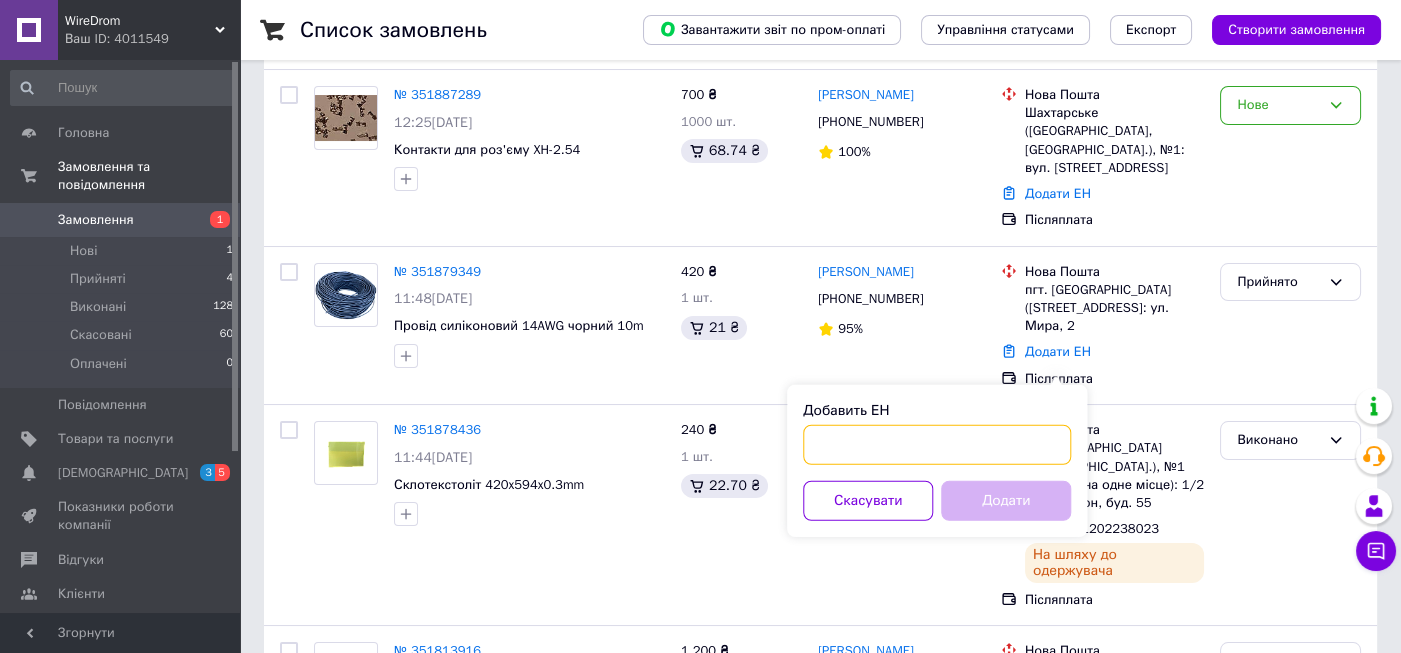 click on "Добавить ЕН" at bounding box center (937, 445) 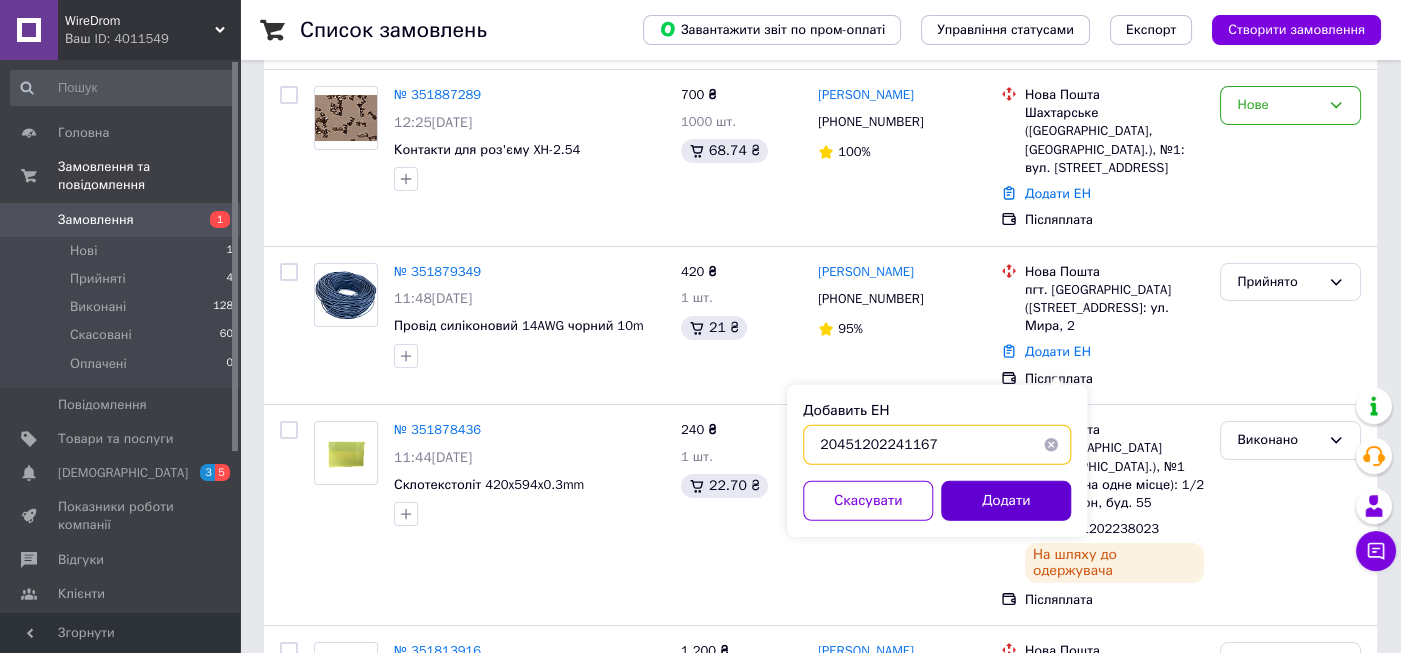 type on "20451202241167" 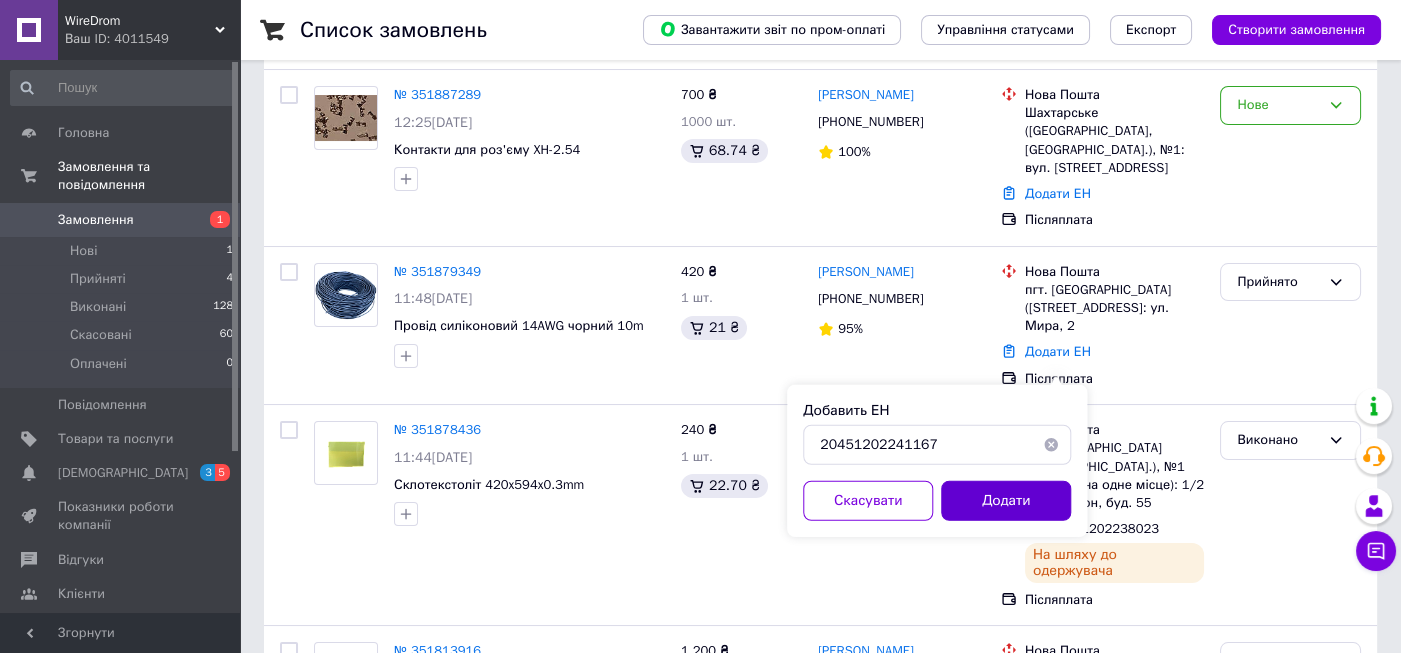 click on "Додати" at bounding box center [1006, 501] 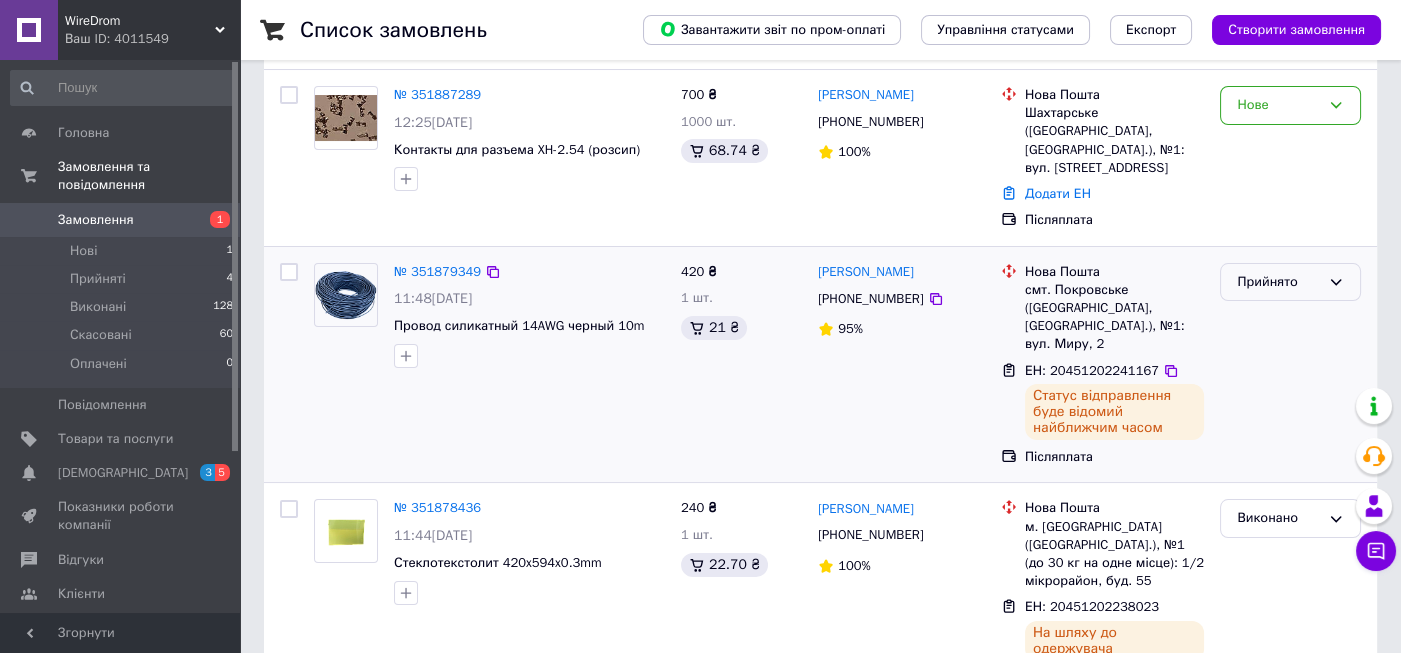 click on "Прийнято" at bounding box center (1278, 282) 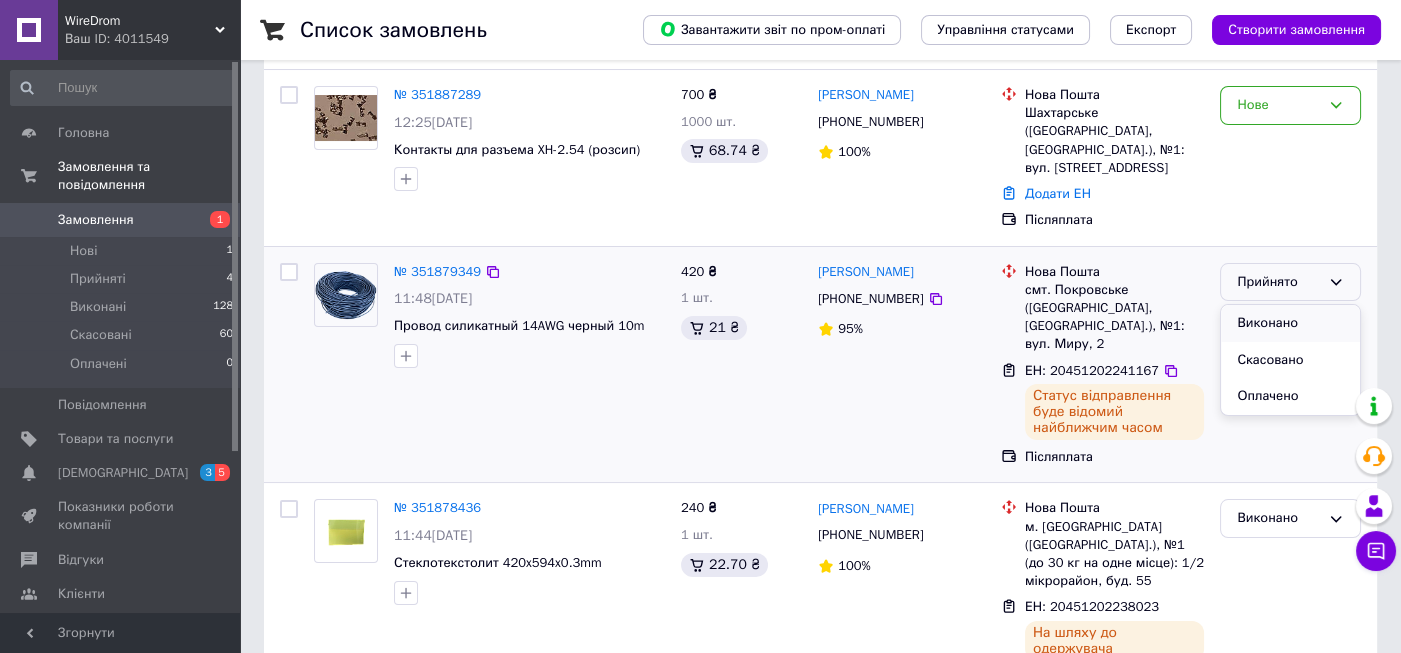 click on "Виконано" at bounding box center [1290, 323] 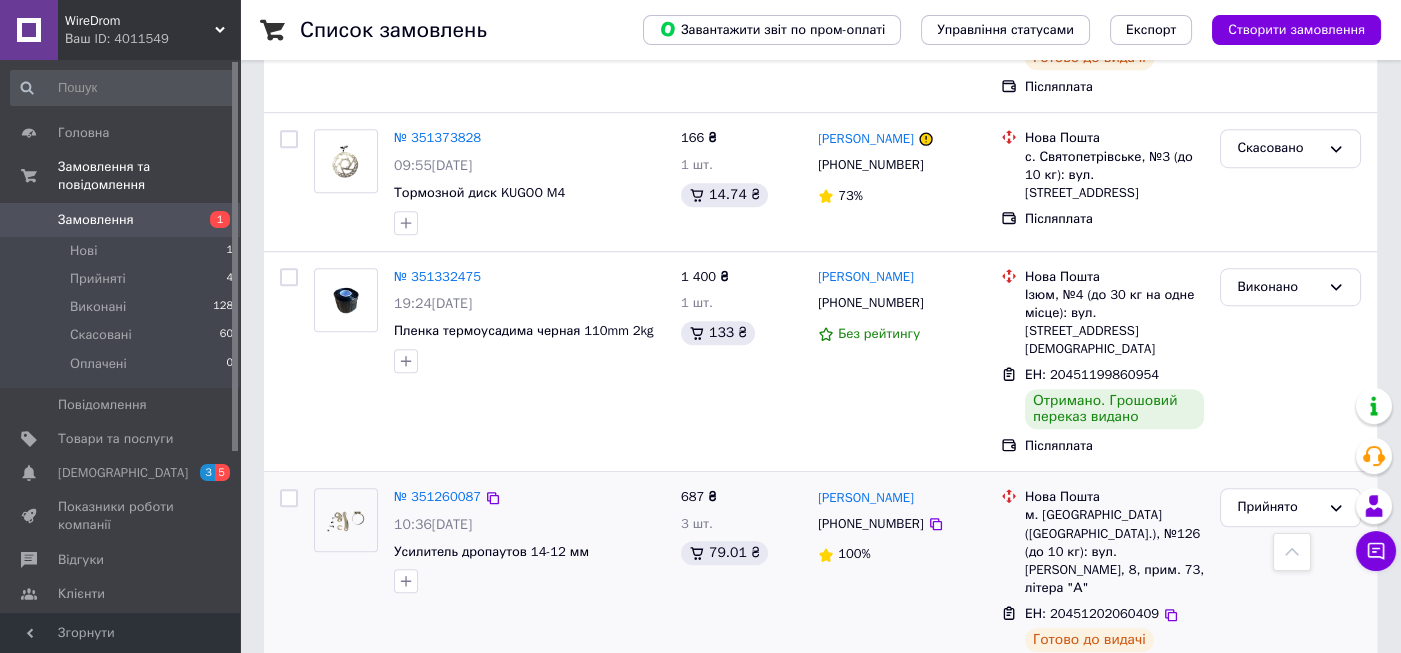 scroll, scrollTop: 2400, scrollLeft: 0, axis: vertical 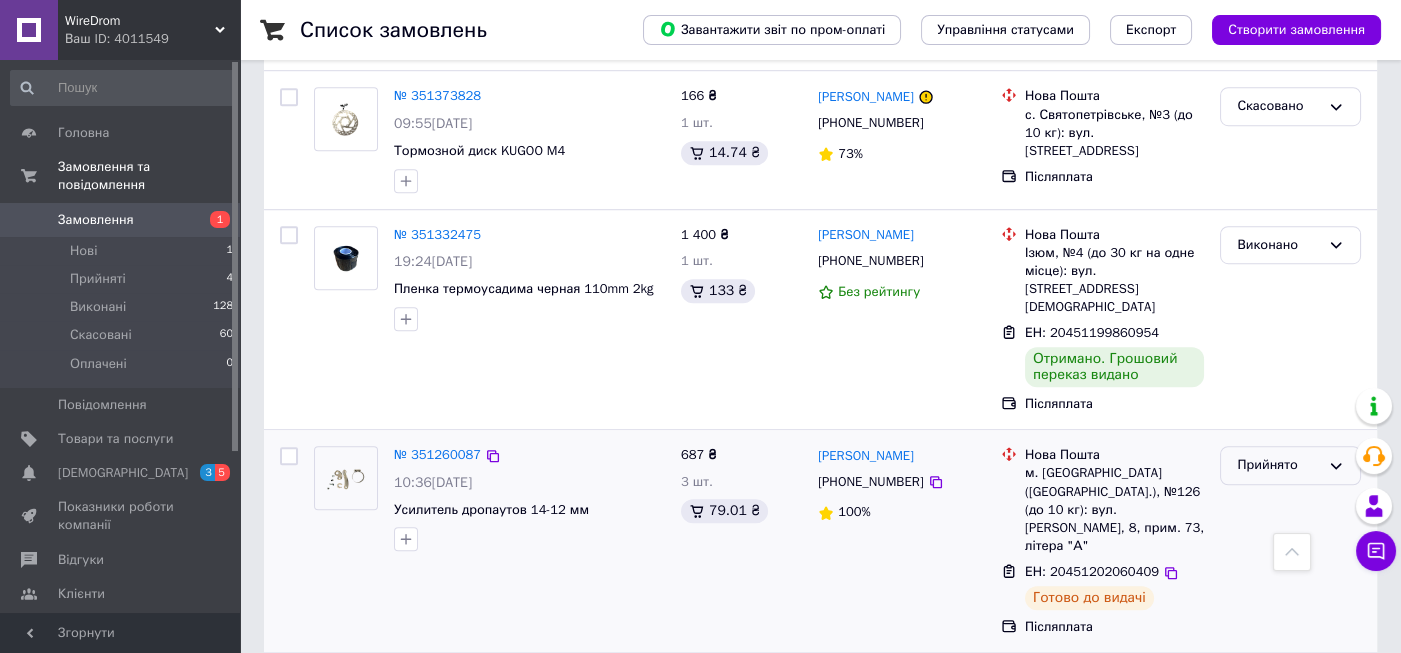 click on "Прийнято" at bounding box center (1278, 465) 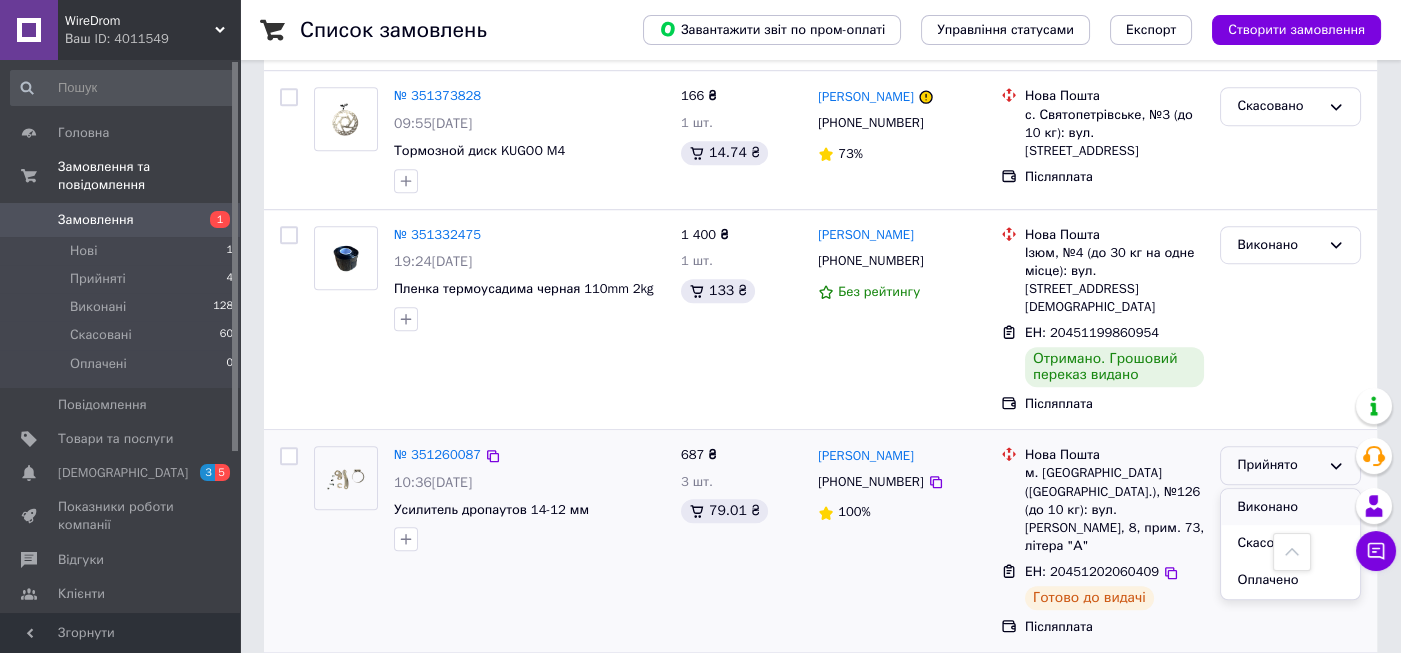 click on "Виконано" at bounding box center (1290, 507) 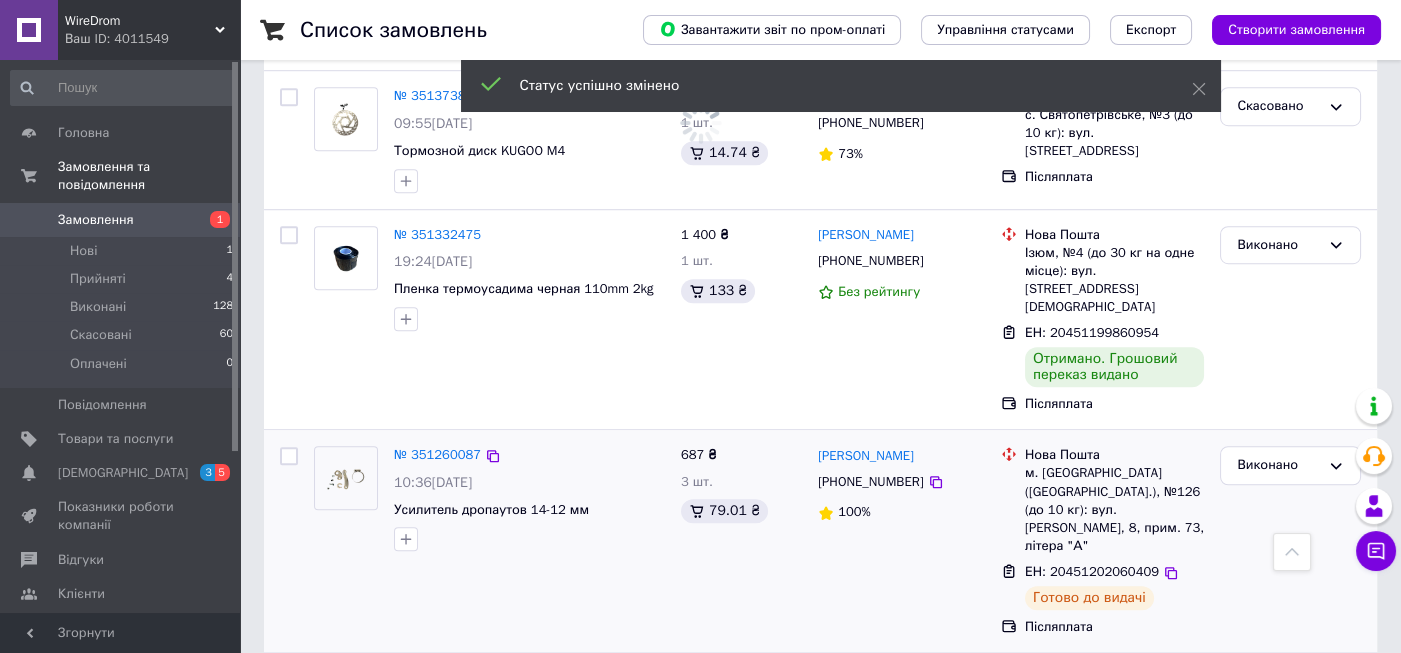 scroll, scrollTop: 2533, scrollLeft: 0, axis: vertical 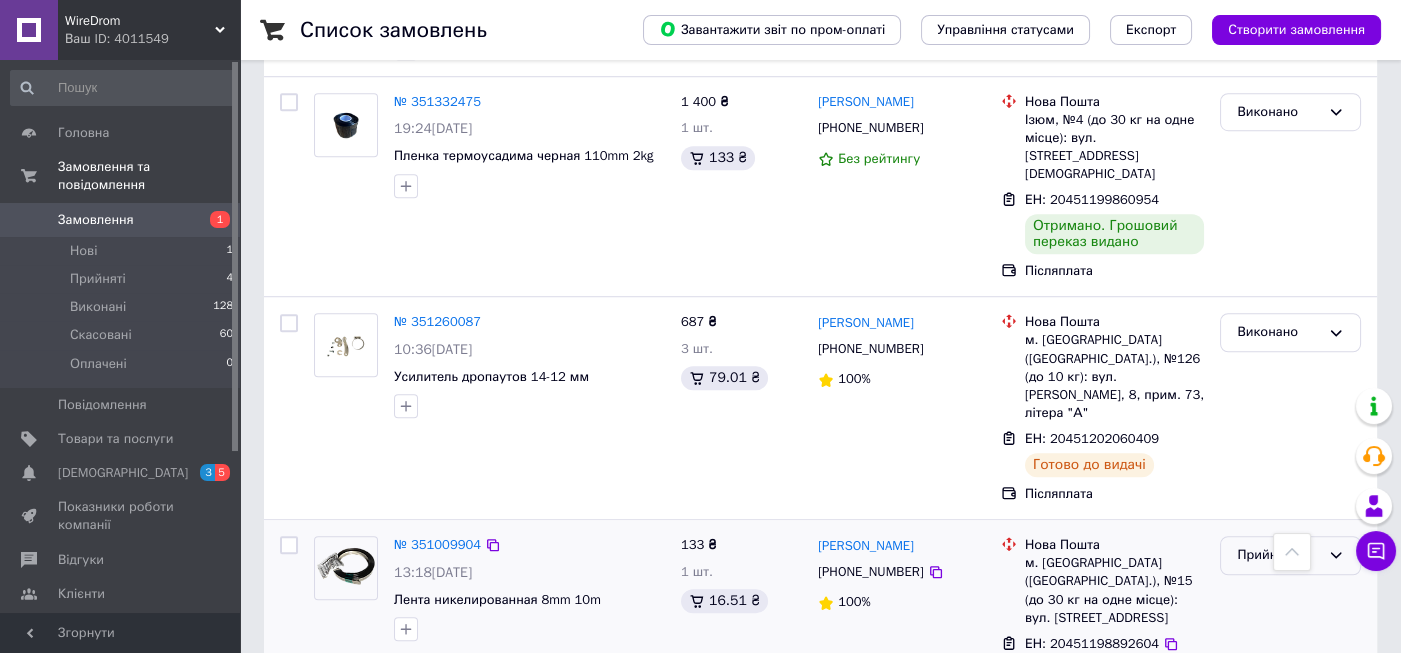 click on "Прийнято" at bounding box center (1278, 555) 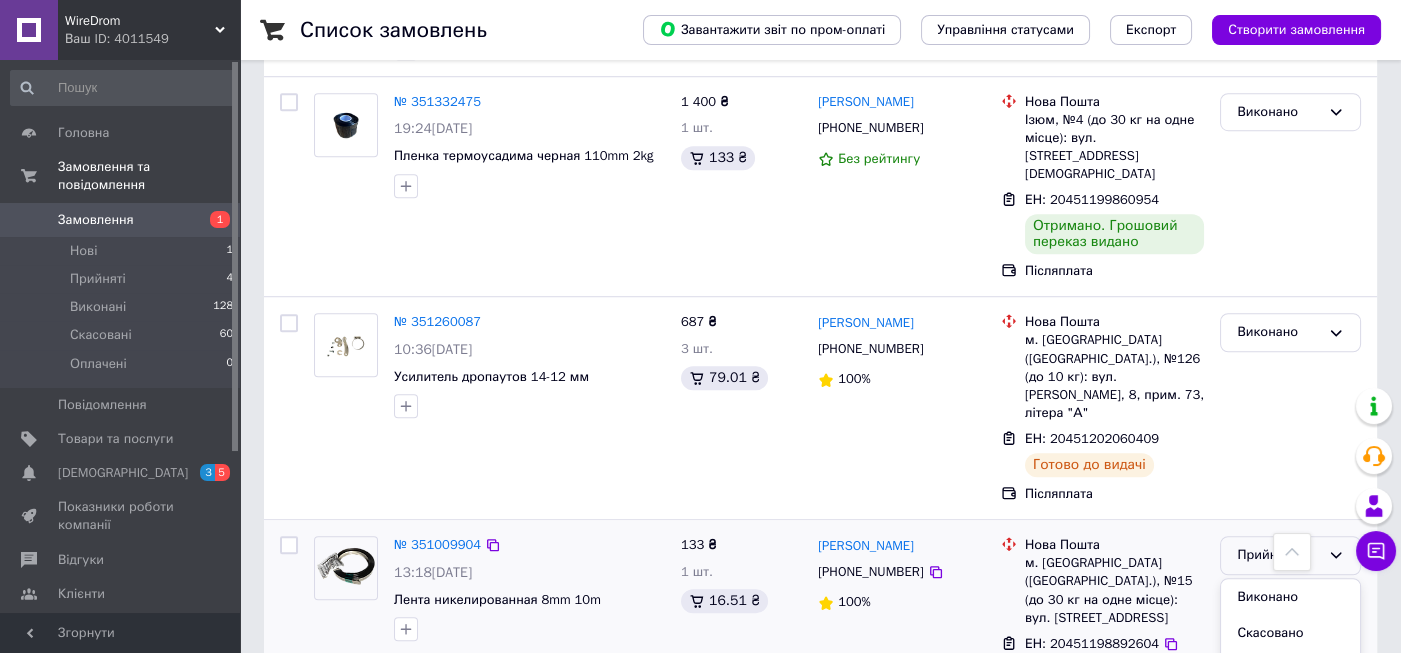 click on "Виконано" at bounding box center [1290, 597] 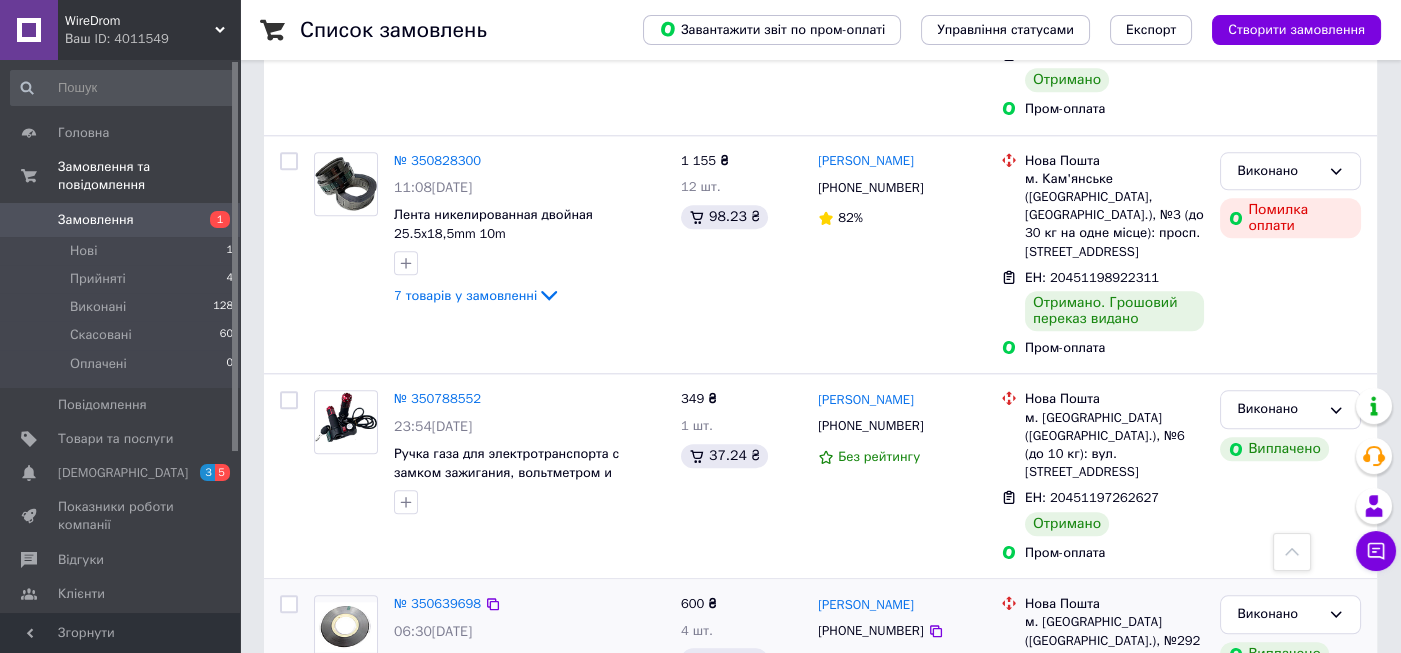 scroll, scrollTop: 3639, scrollLeft: 0, axis: vertical 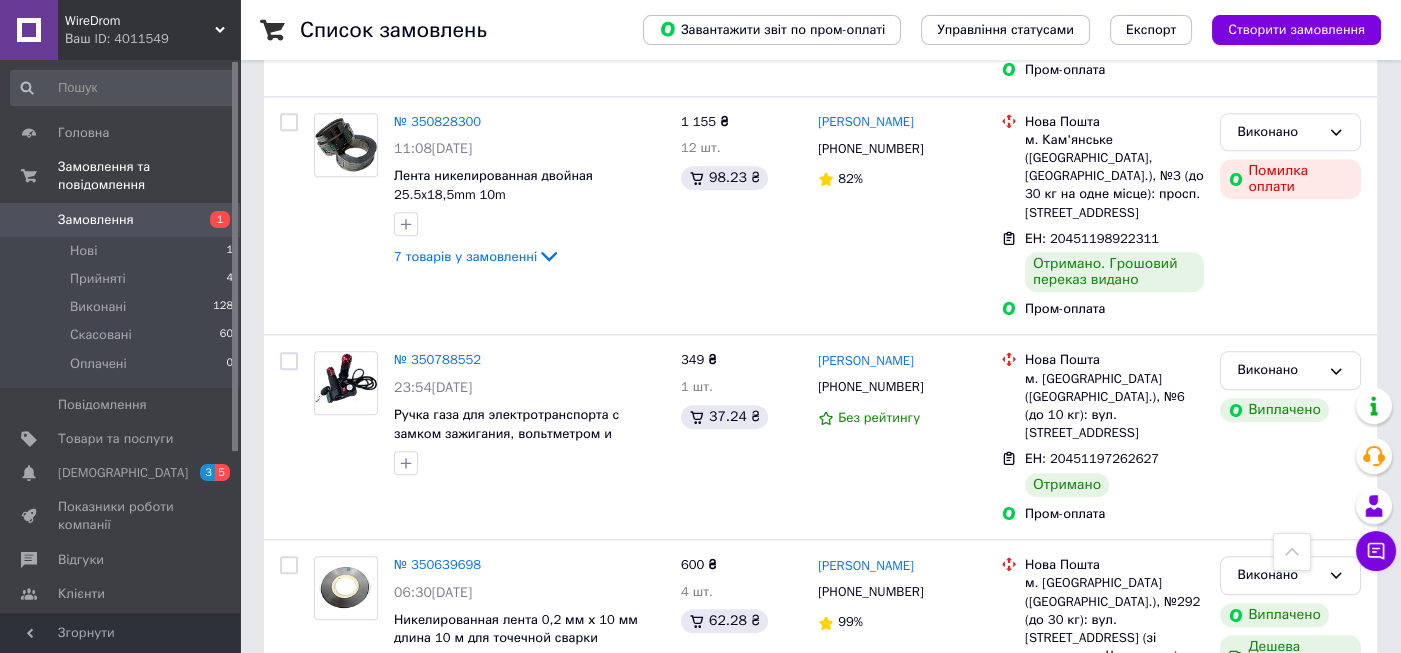 click on "2" at bounding box center [327, 994] 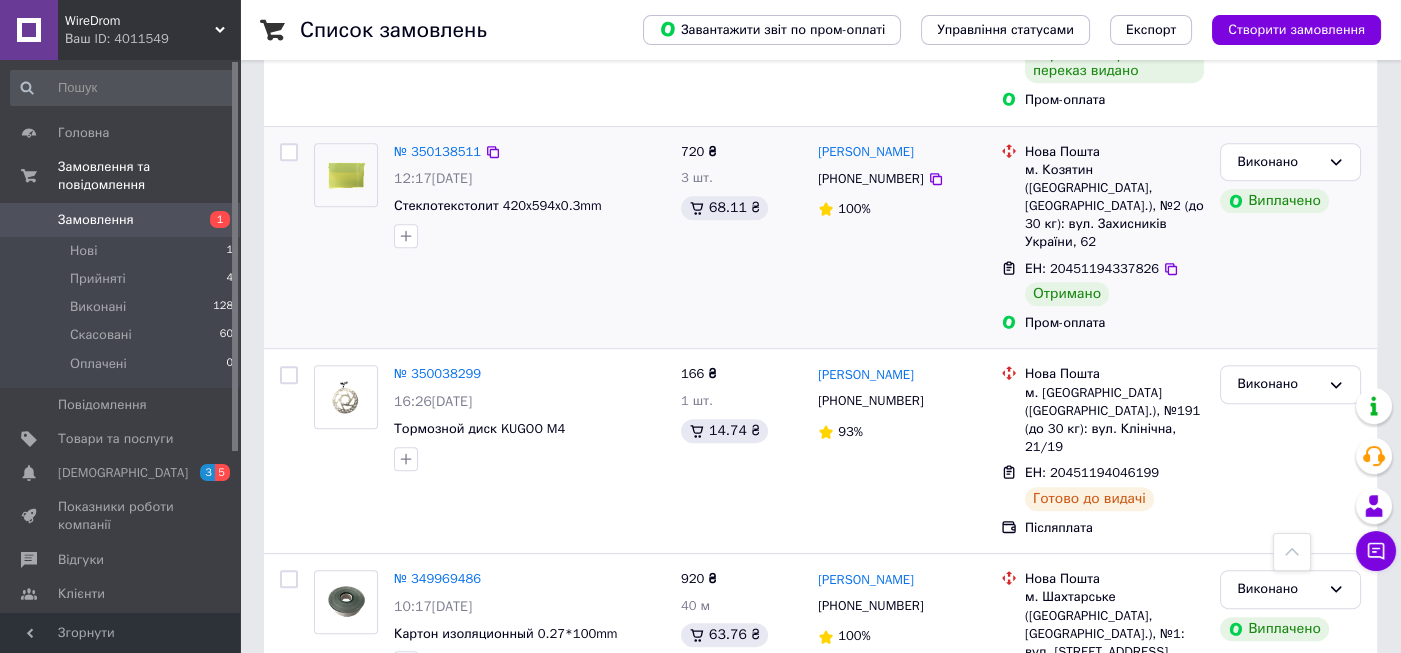 scroll, scrollTop: 1600, scrollLeft: 0, axis: vertical 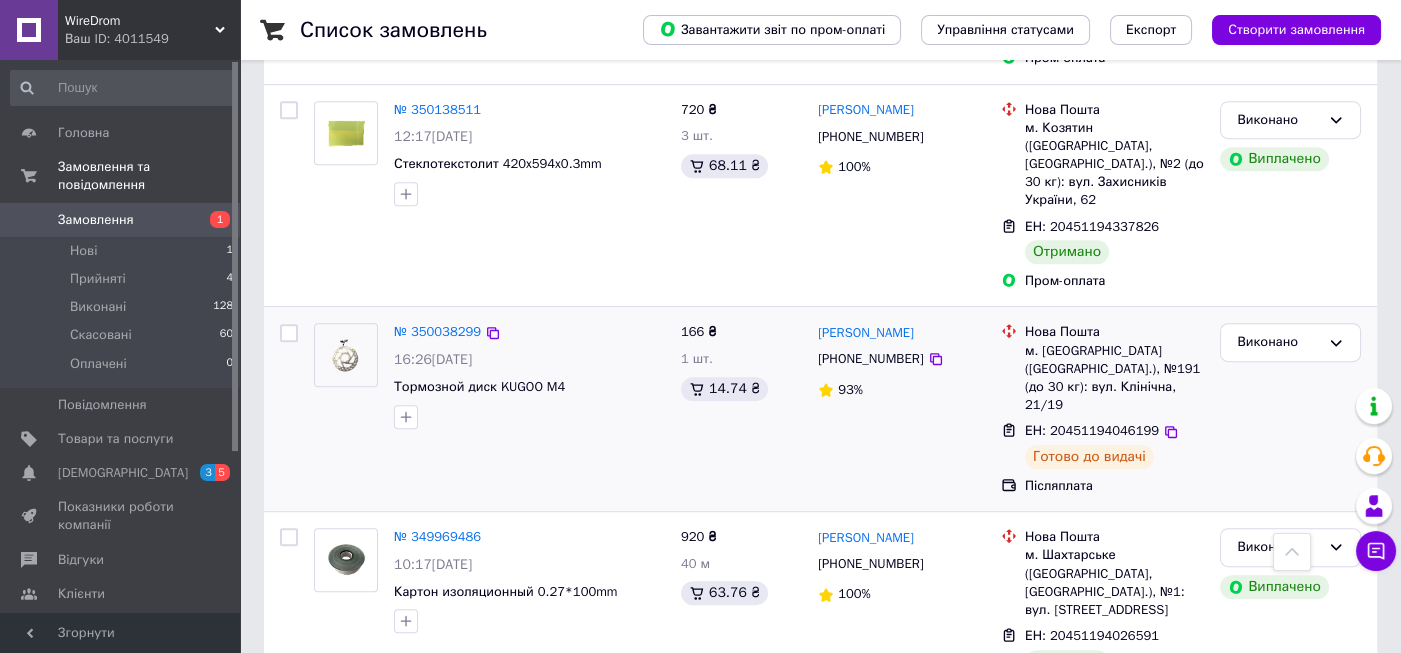 click on "ЕН: 20451194046199" at bounding box center (1092, 430) 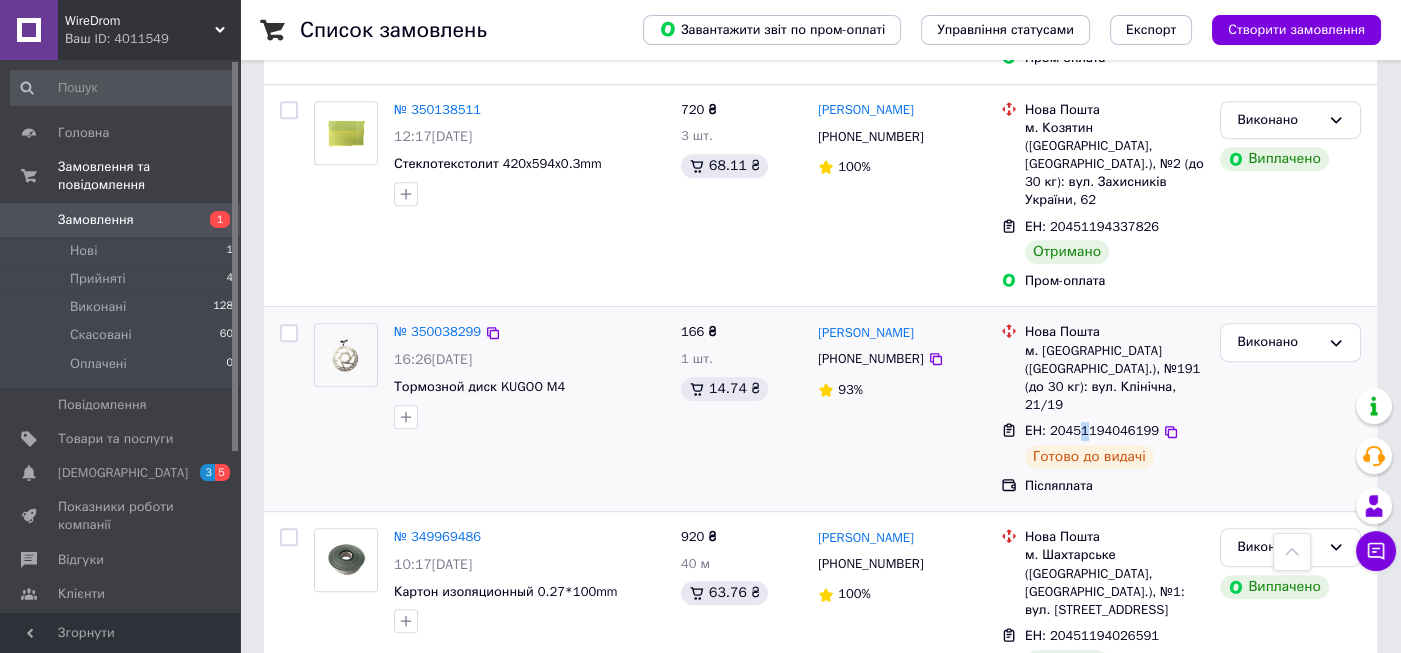 click on "ЕН: 20451194046199" at bounding box center (1092, 430) 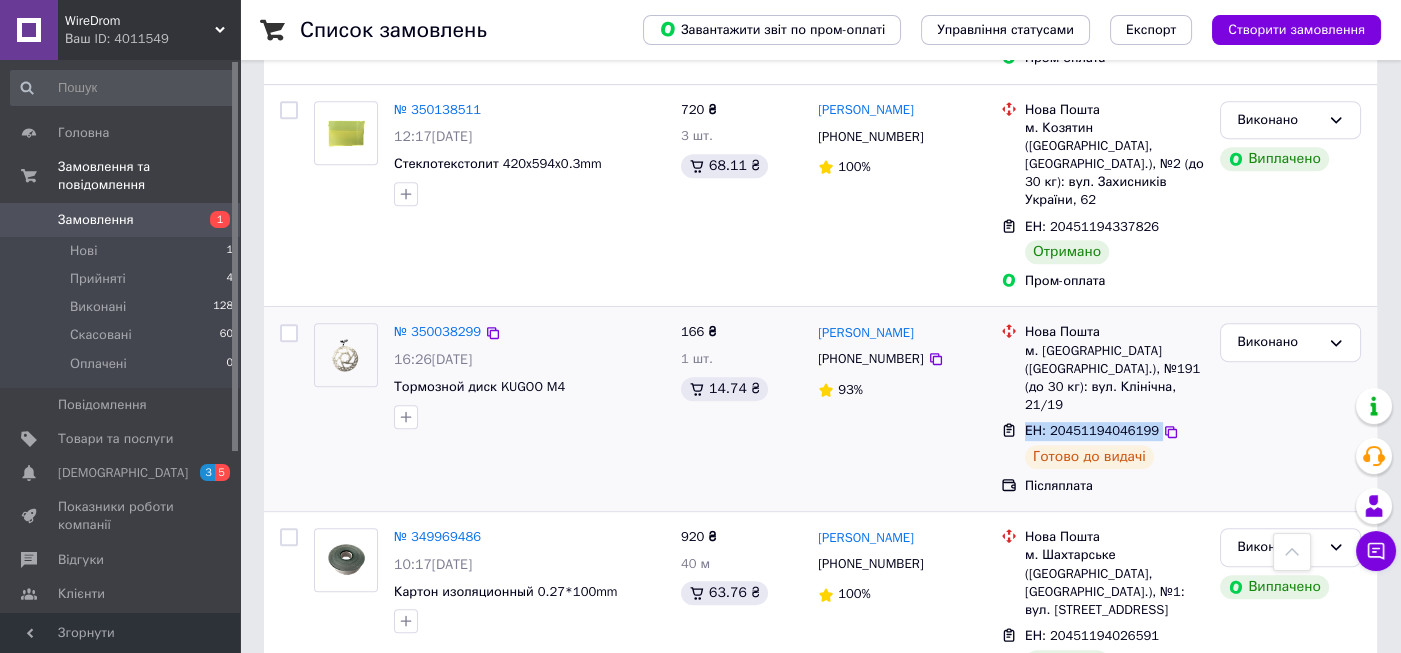 click on "ЕН: 20451194046199" at bounding box center [1092, 430] 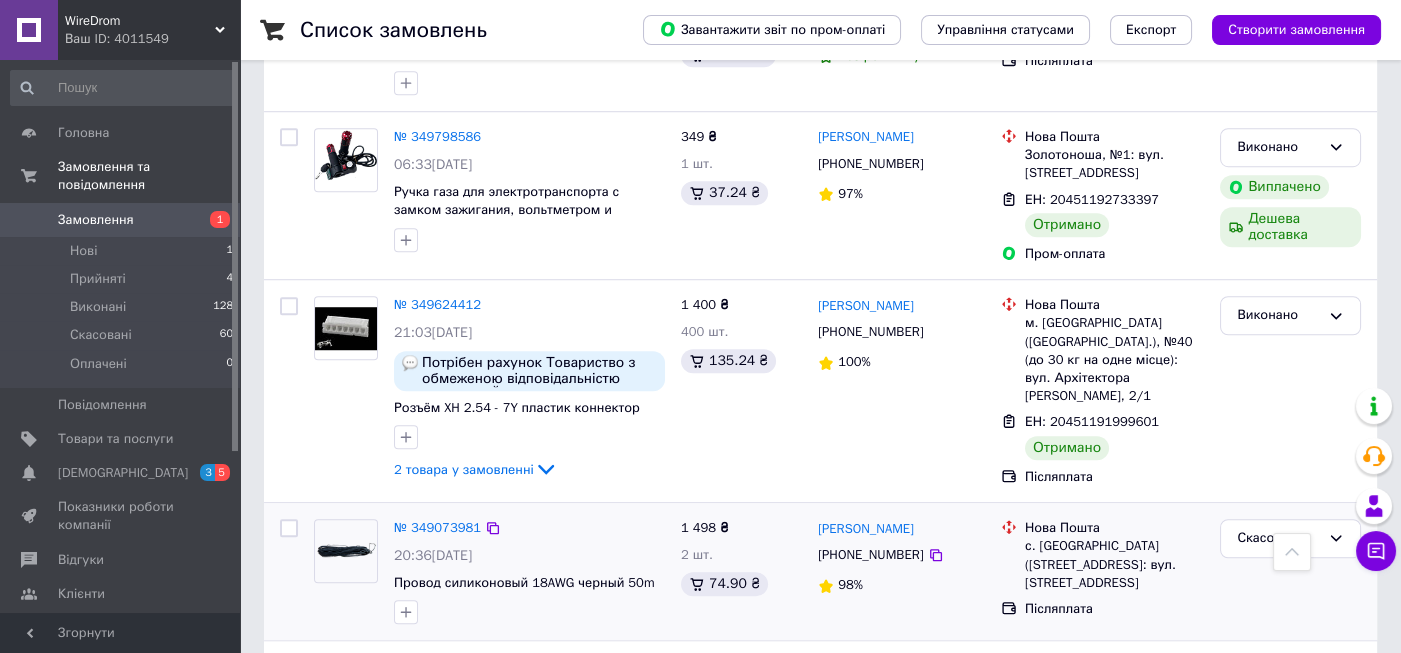 scroll, scrollTop: 2533, scrollLeft: 0, axis: vertical 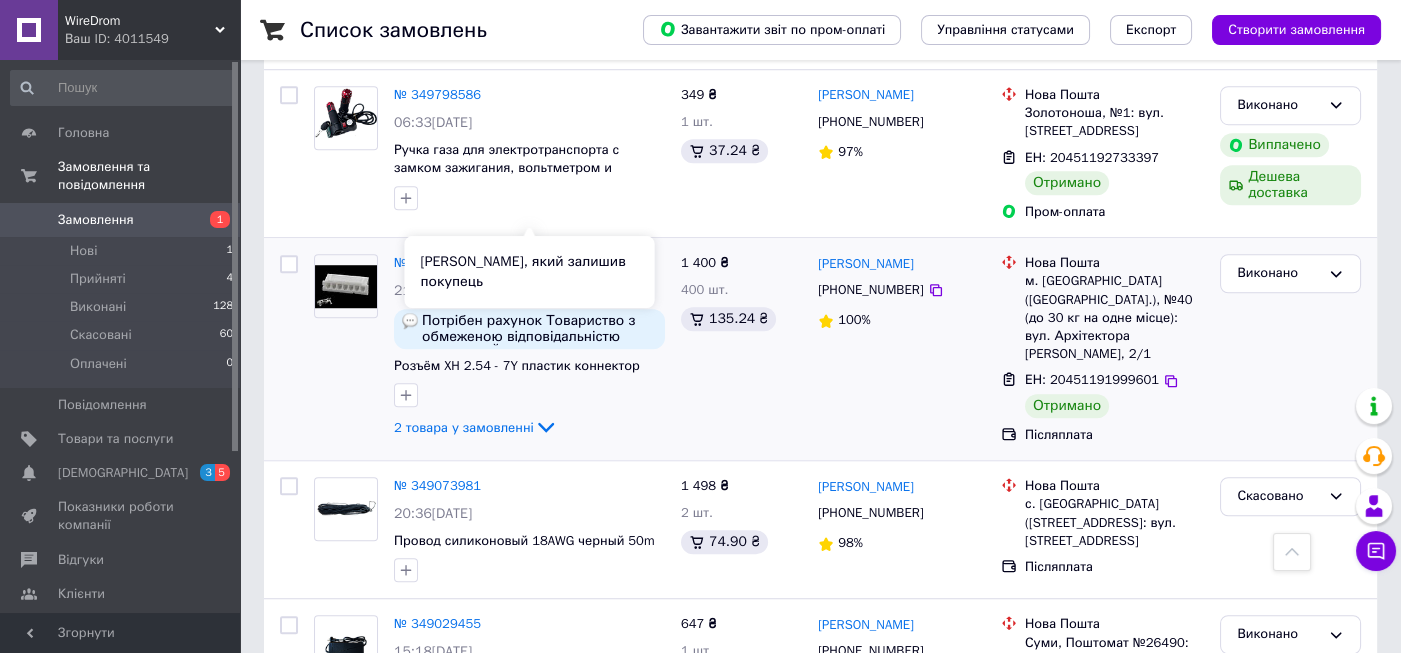 click on "Потрібен рахунок
Товариство з обмеженою відповідальністю «ПАВЕРКЕЙС»
ідентифікаційний код 44491445, місцезнаходження: [GEOGRAPHIC_DATA], 54029, м. [GEOGRAPHIC_DATA], пр. Центральний, буд. 24- Б, каб. 10
Банк:
АТ КБ “Глобус”,
[FINANCIAL_ID]" at bounding box center (539, 329) 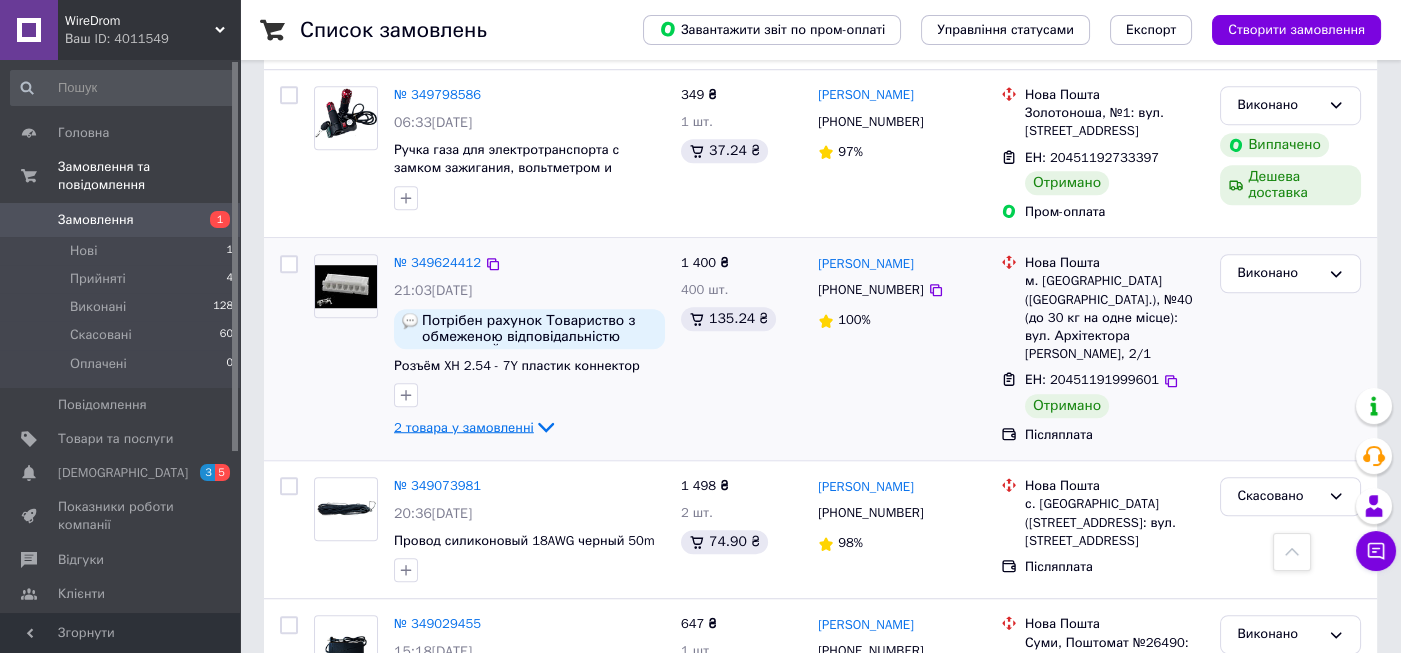 click on "2 товара у замовленні" at bounding box center (464, 426) 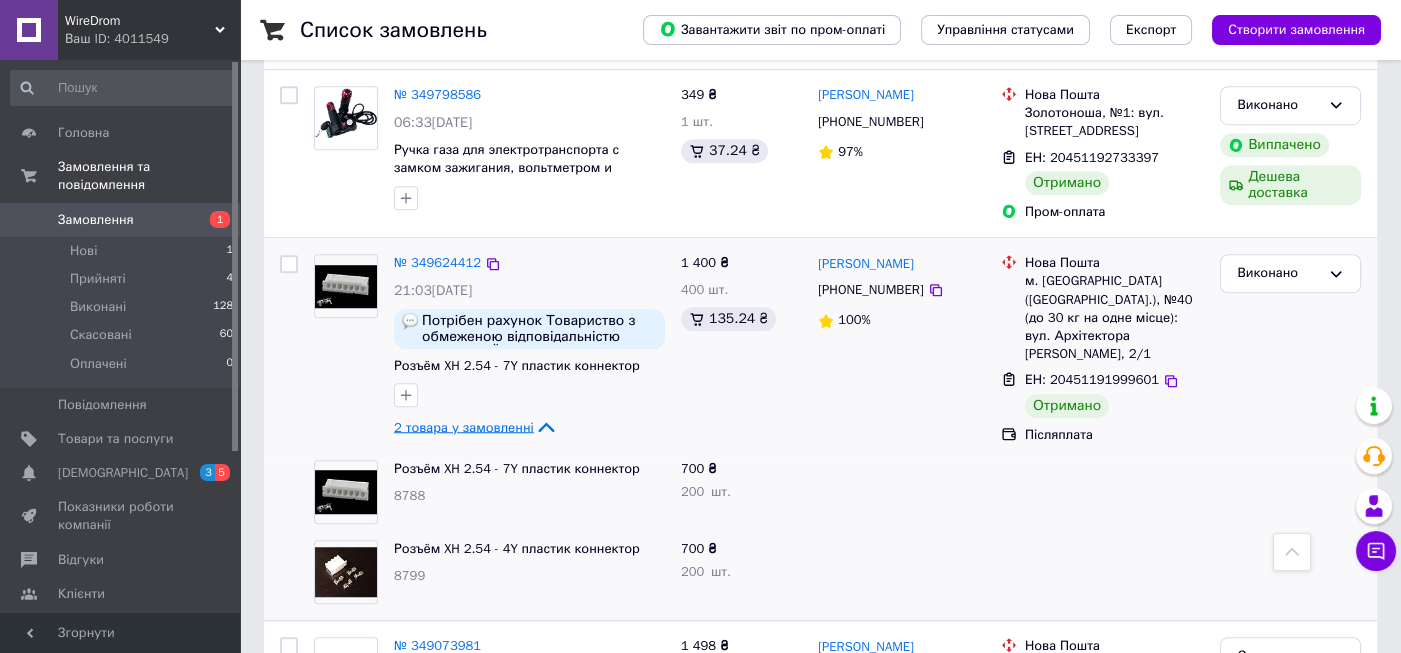 click on "2 товара у замовленні" at bounding box center (464, 426) 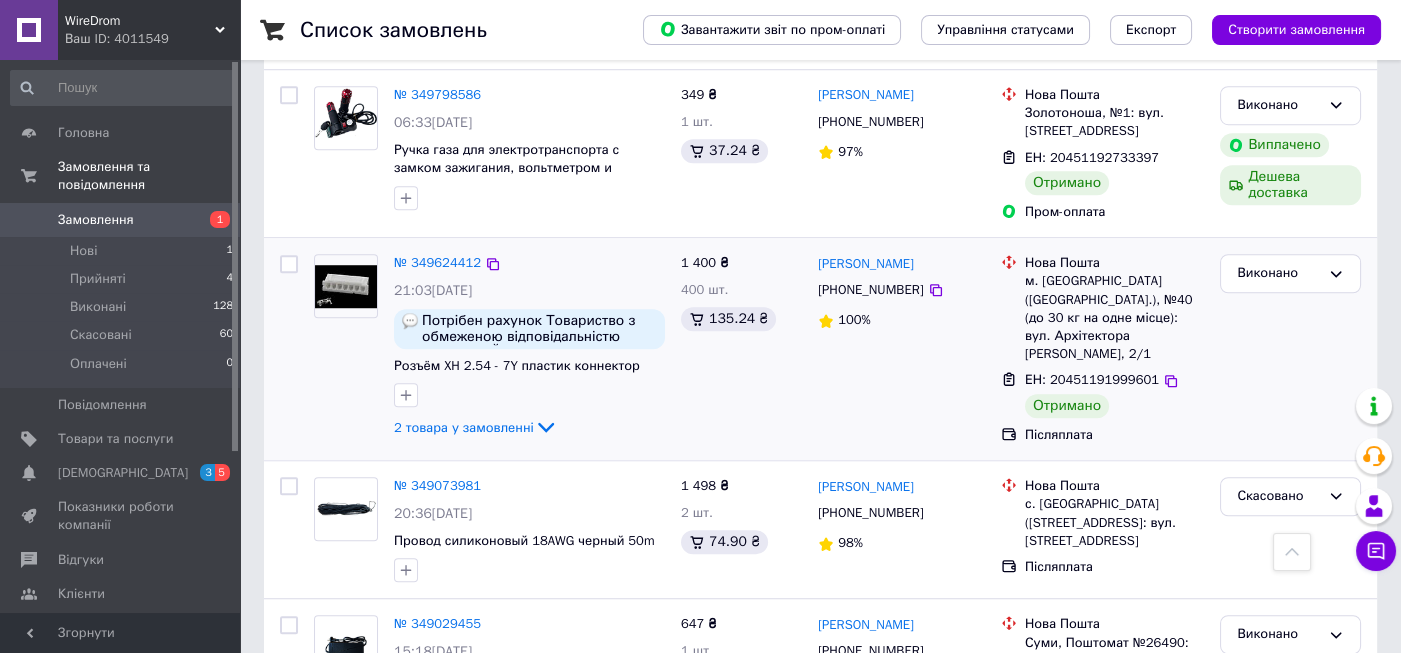 drag, startPoint x: 414, startPoint y: 118, endPoint x: 423, endPoint y: 127, distance: 12.727922 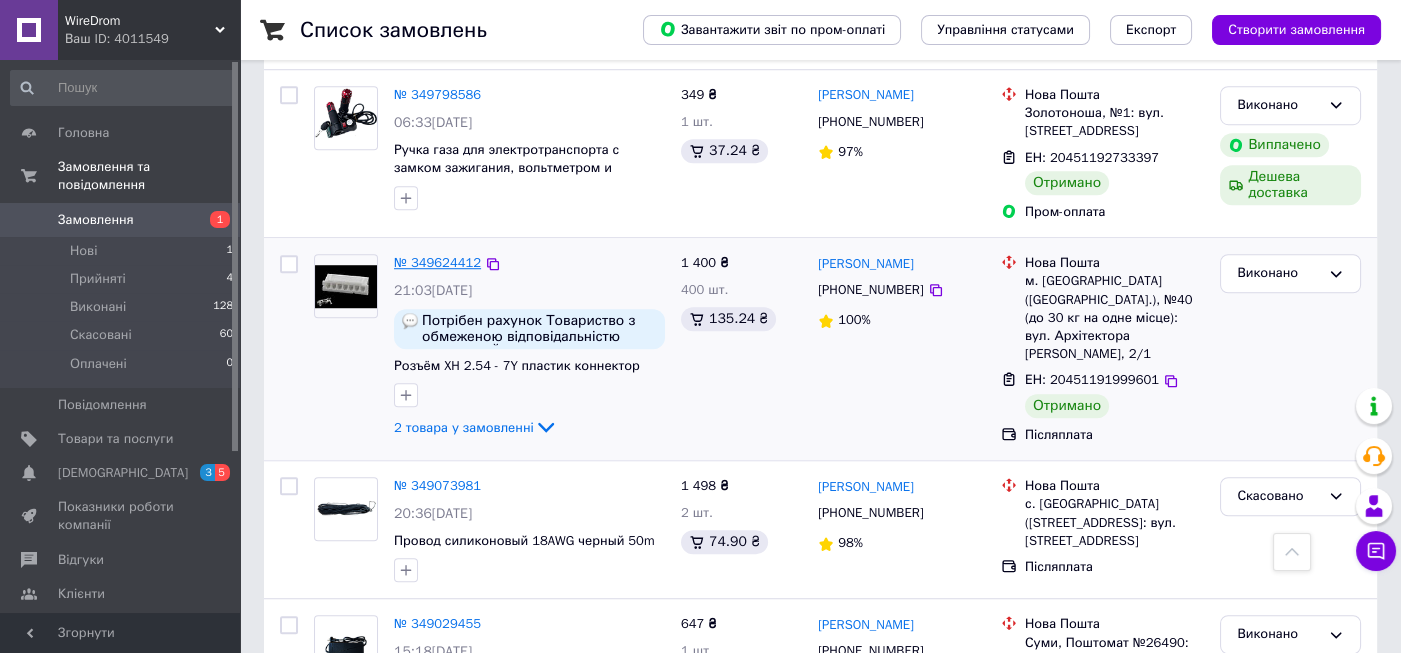 click on "№ 349624412" at bounding box center (437, 262) 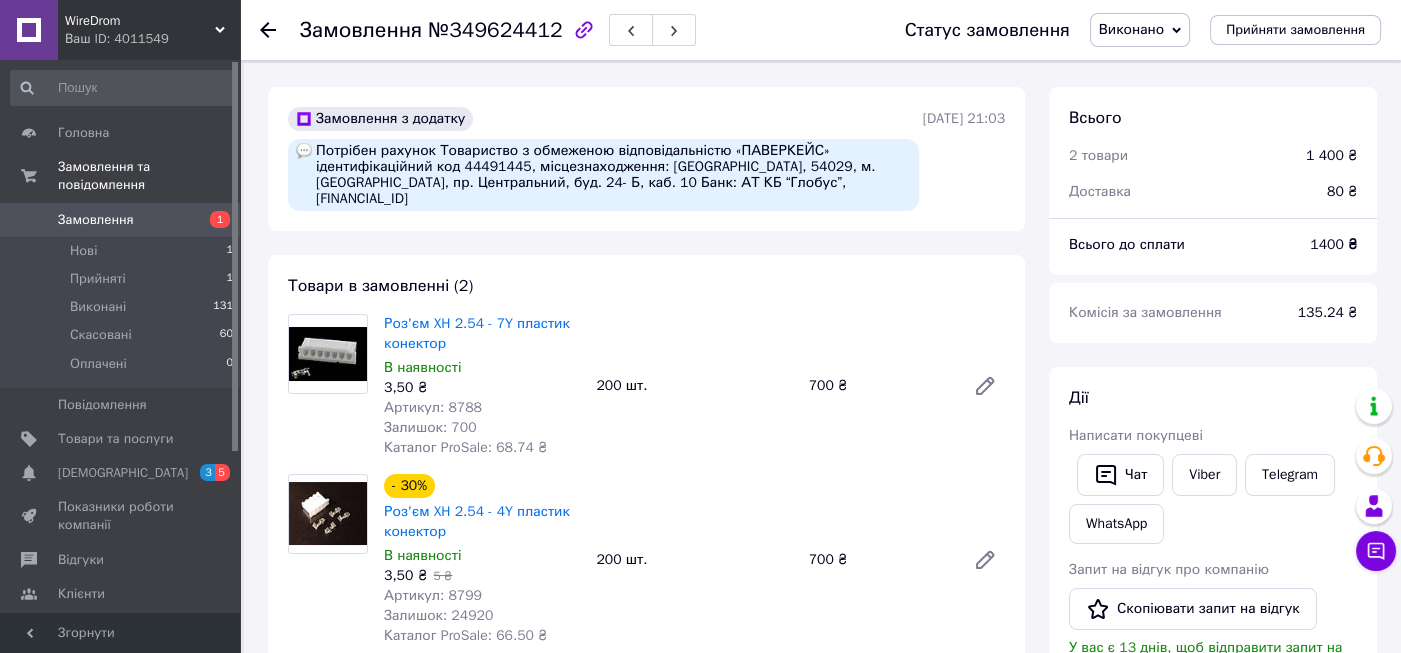 scroll, scrollTop: 0, scrollLeft: 0, axis: both 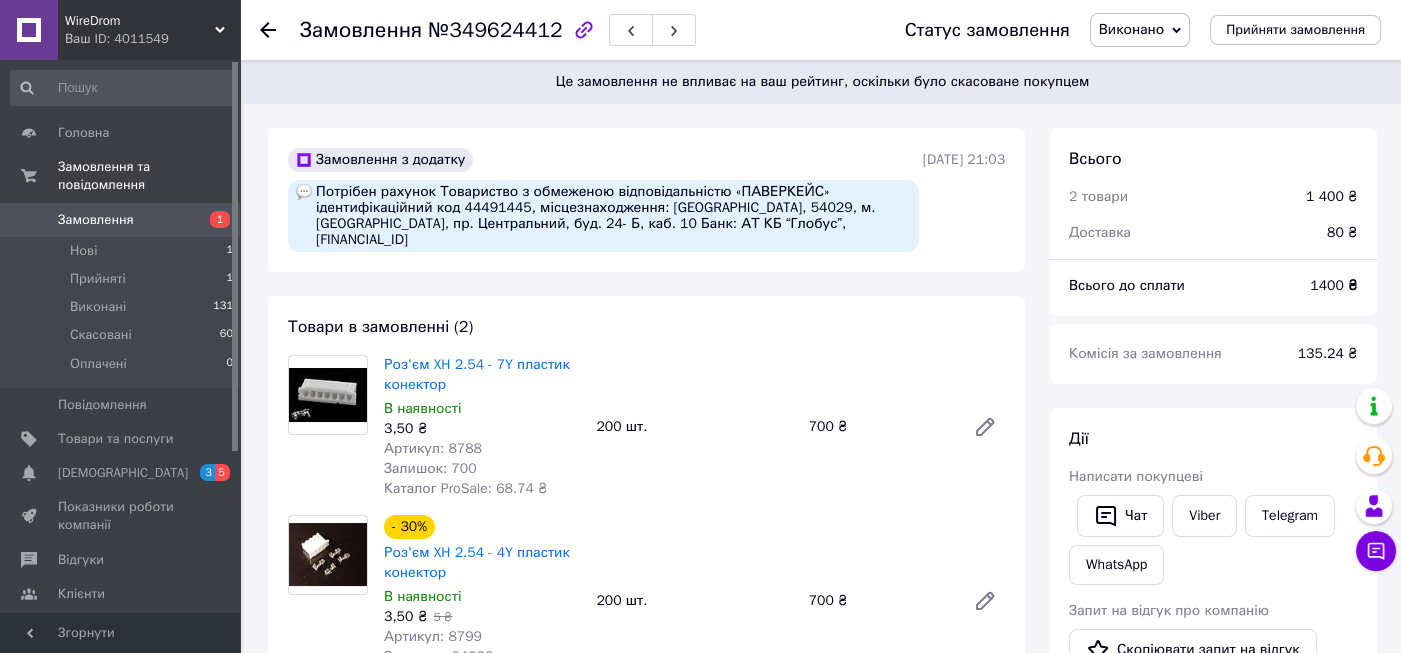 click 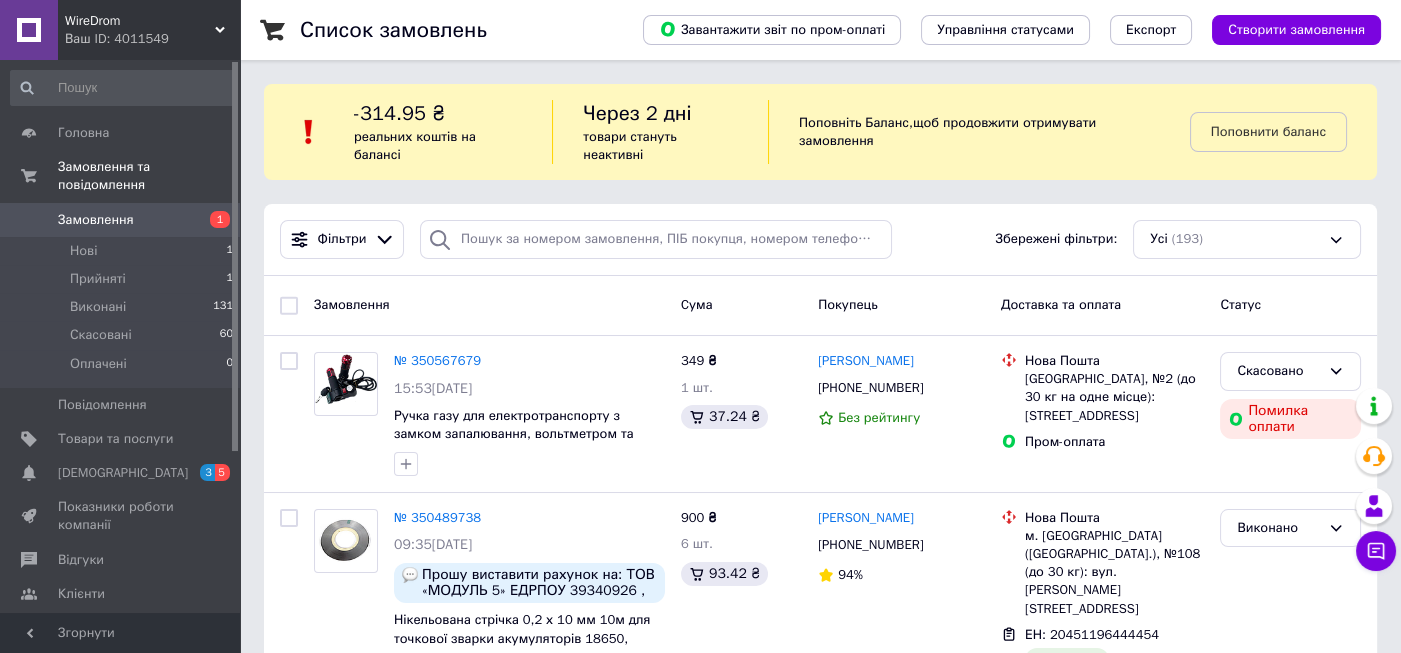 scroll, scrollTop: 133, scrollLeft: 0, axis: vertical 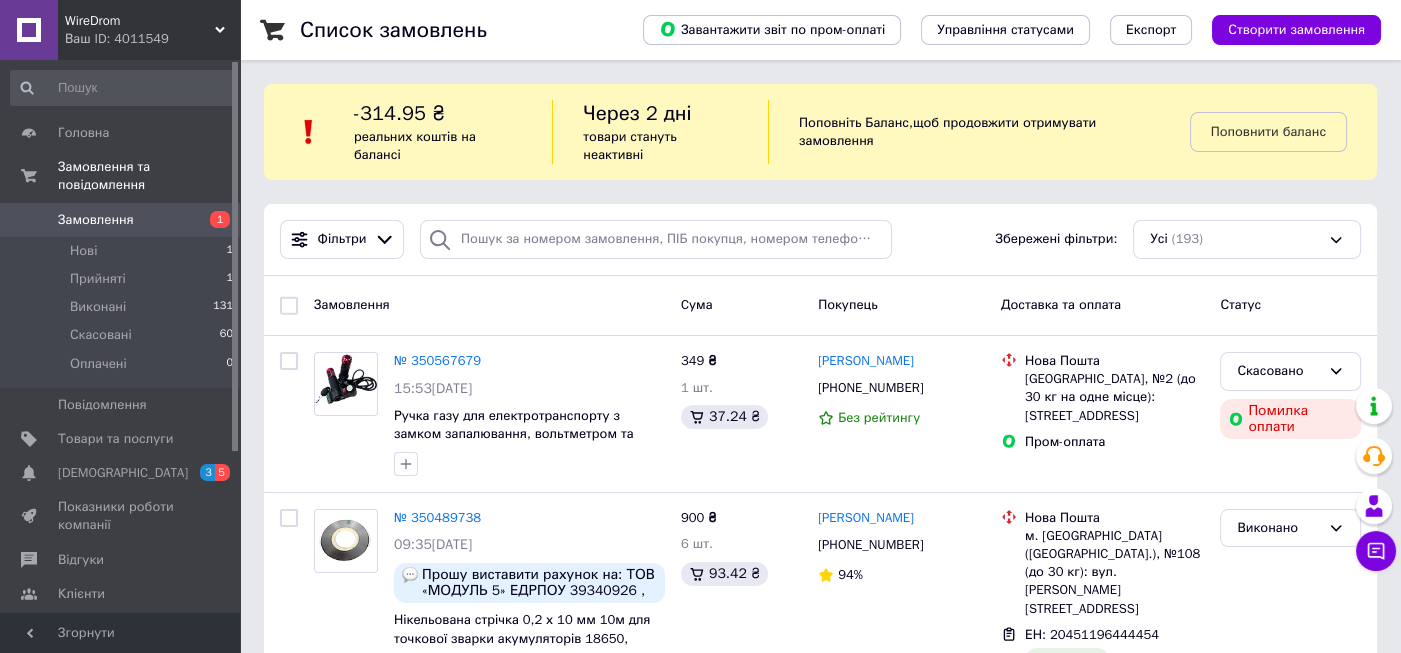 click on "Замовлення" at bounding box center [96, 220] 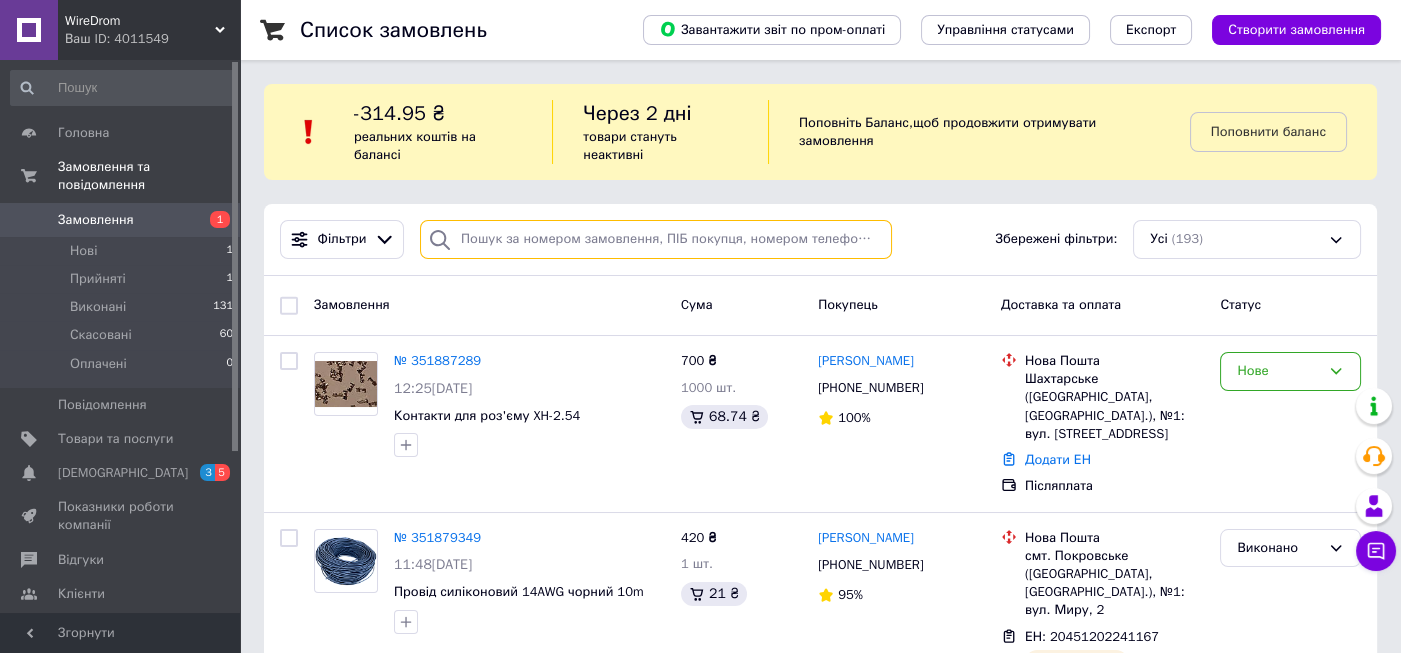 click at bounding box center [656, 239] 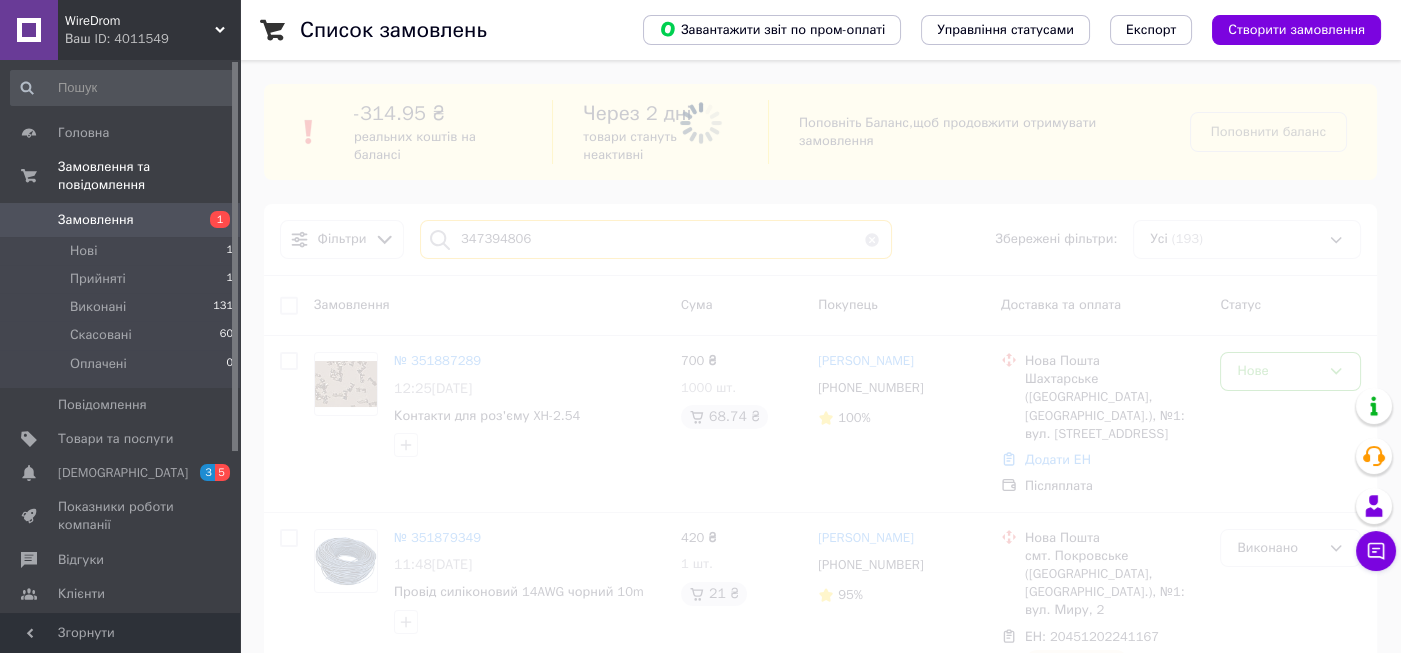 type on "347394806" 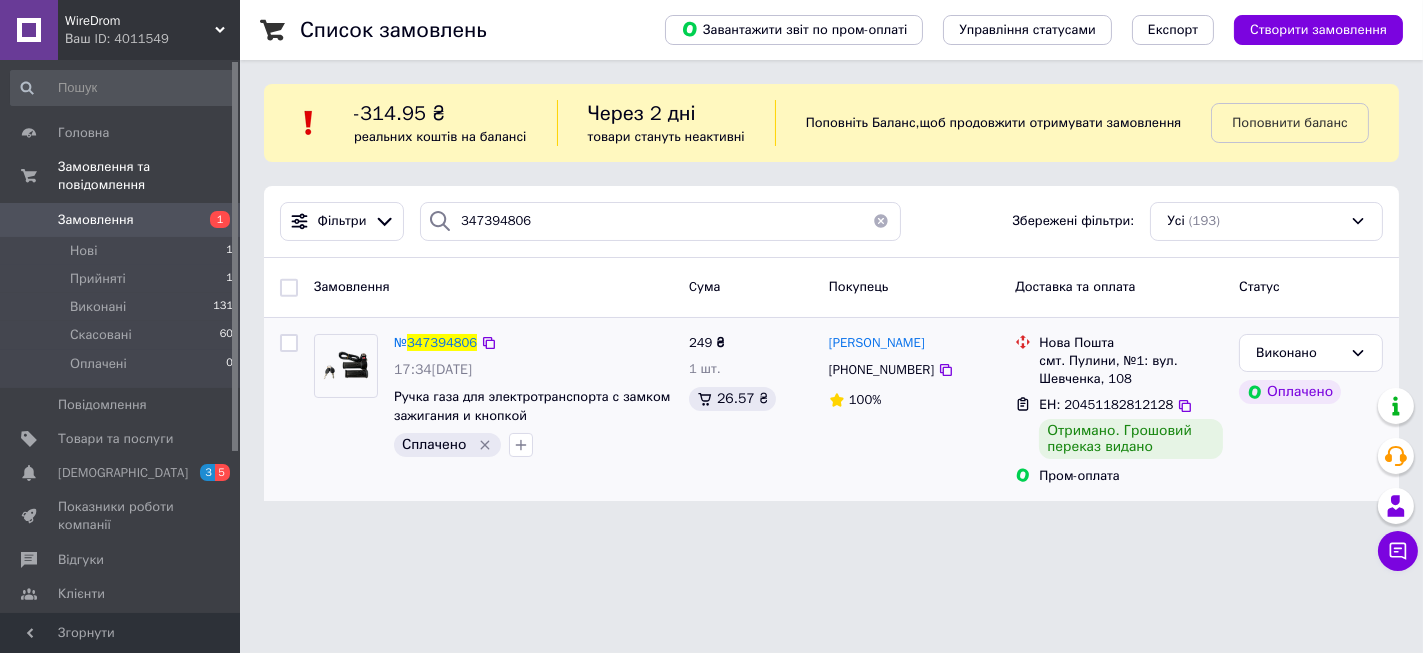 click on "ЕН: 20451182812128" at bounding box center (1106, 404) 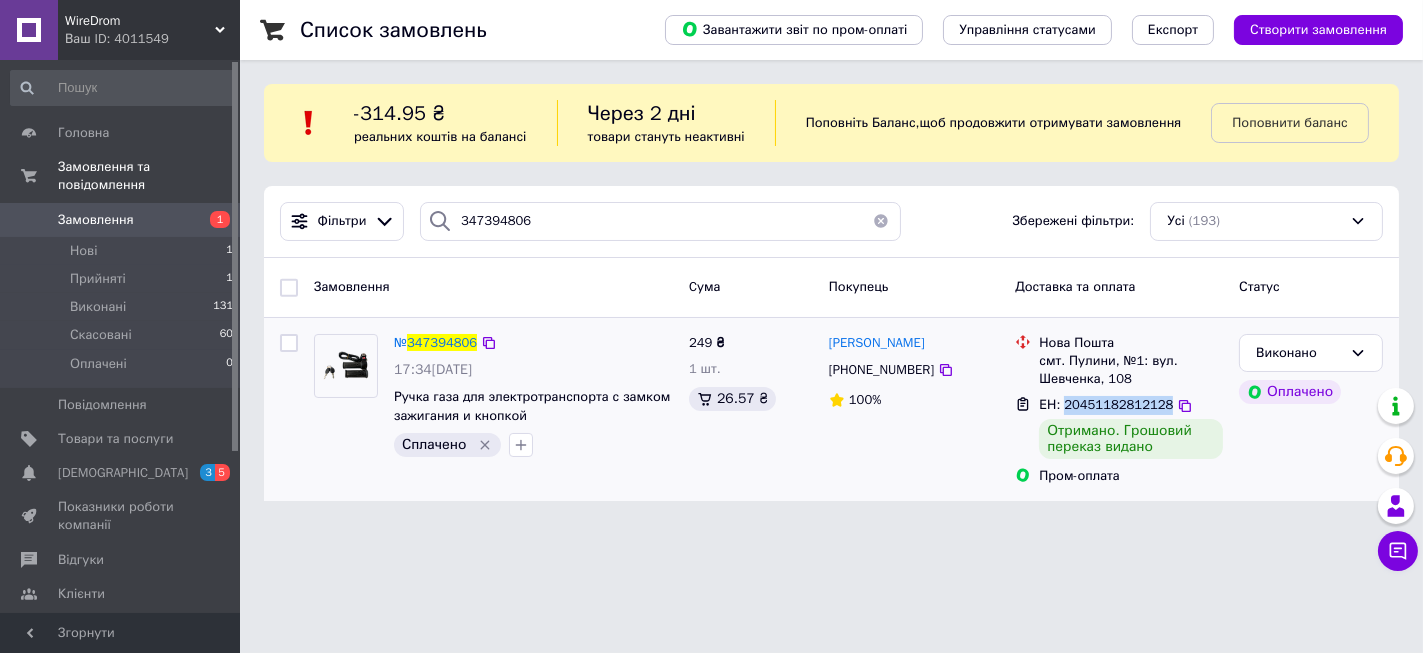 click on "ЕН: 20451182812128" at bounding box center (1106, 404) 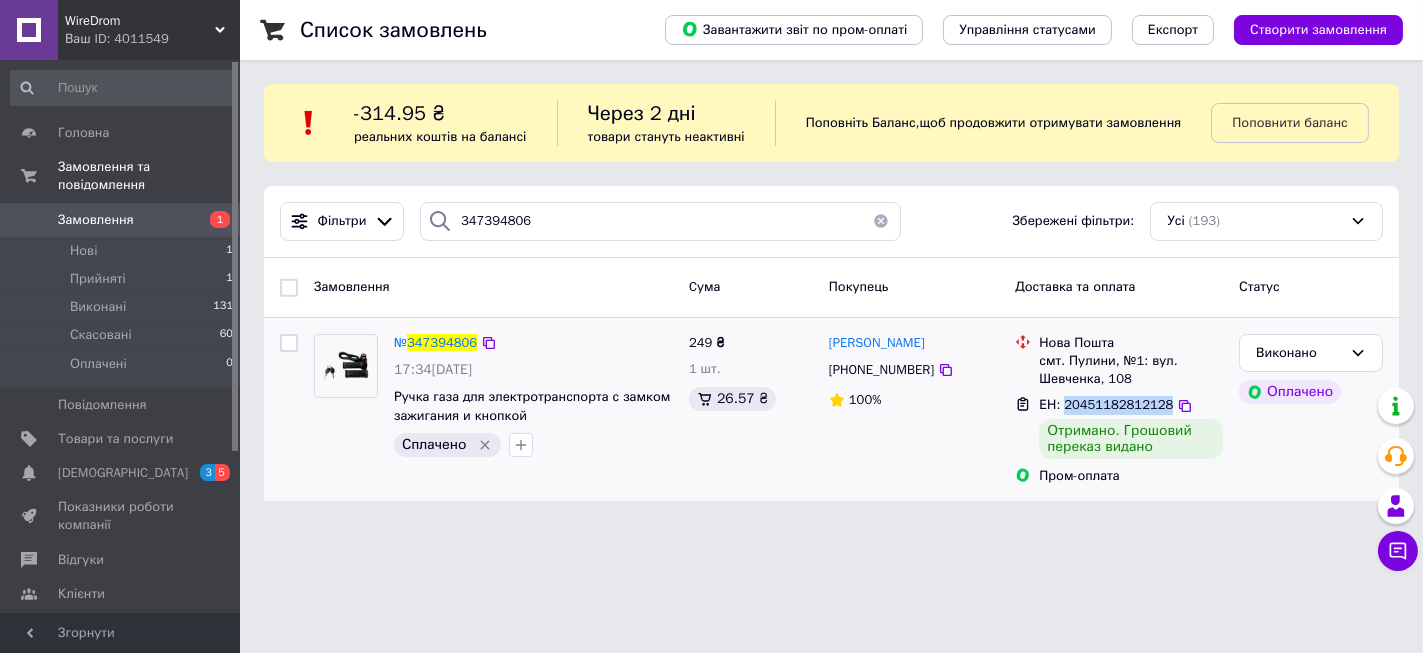 copy on "20451182812128" 